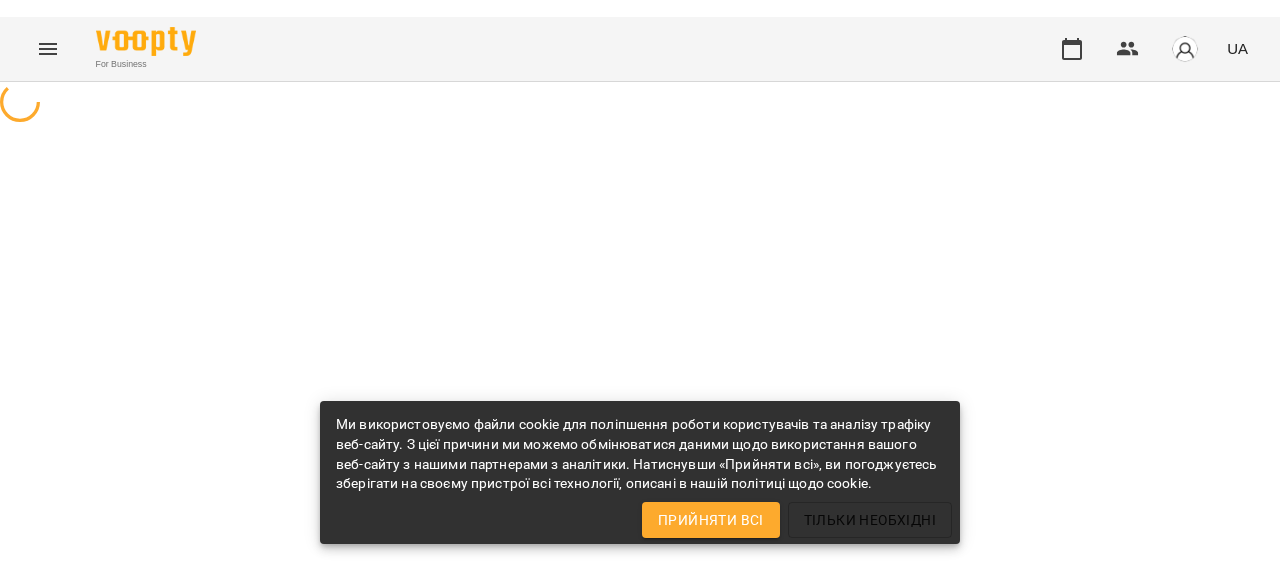 scroll, scrollTop: 0, scrollLeft: 0, axis: both 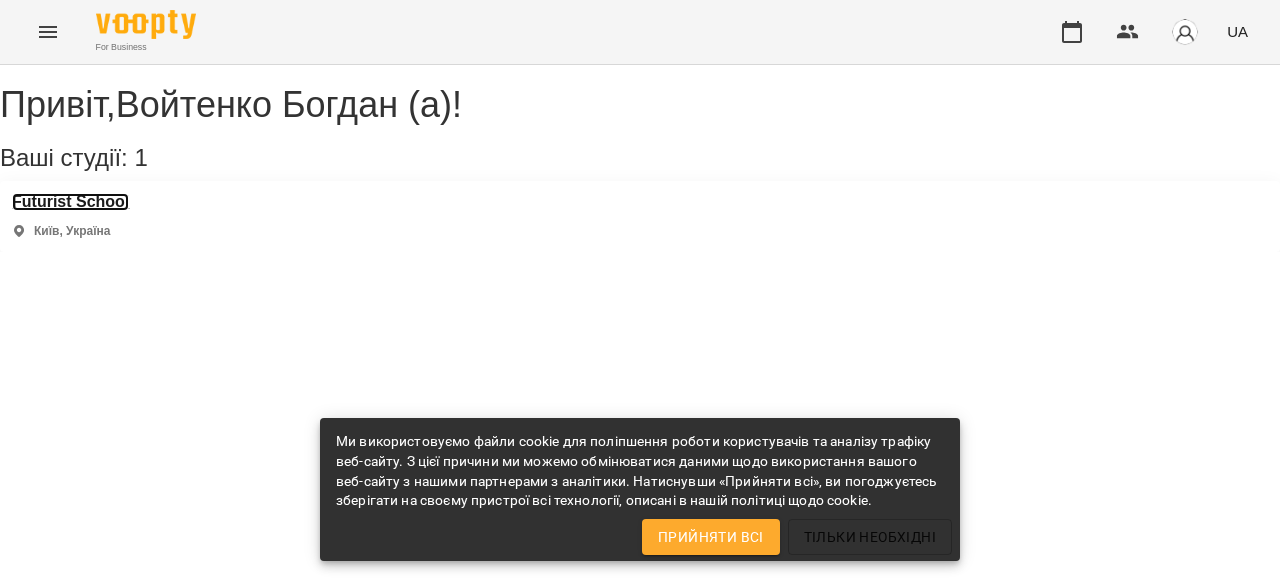 click on "Futurist School" at bounding box center (70, 202) 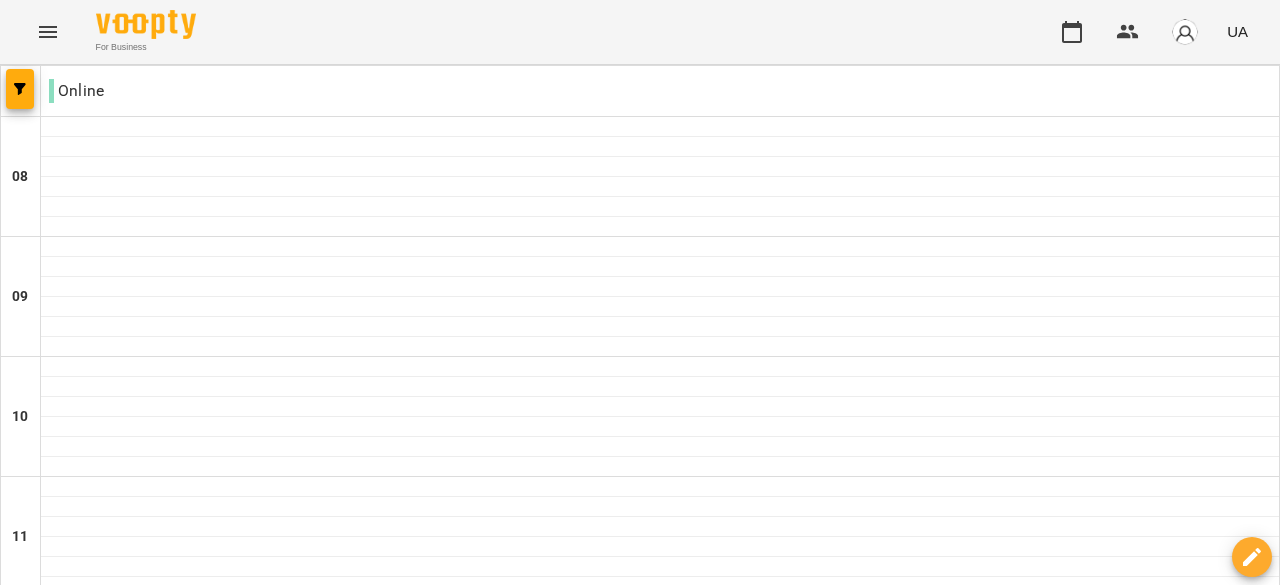 click on "пн" at bounding box center (41, 1943) 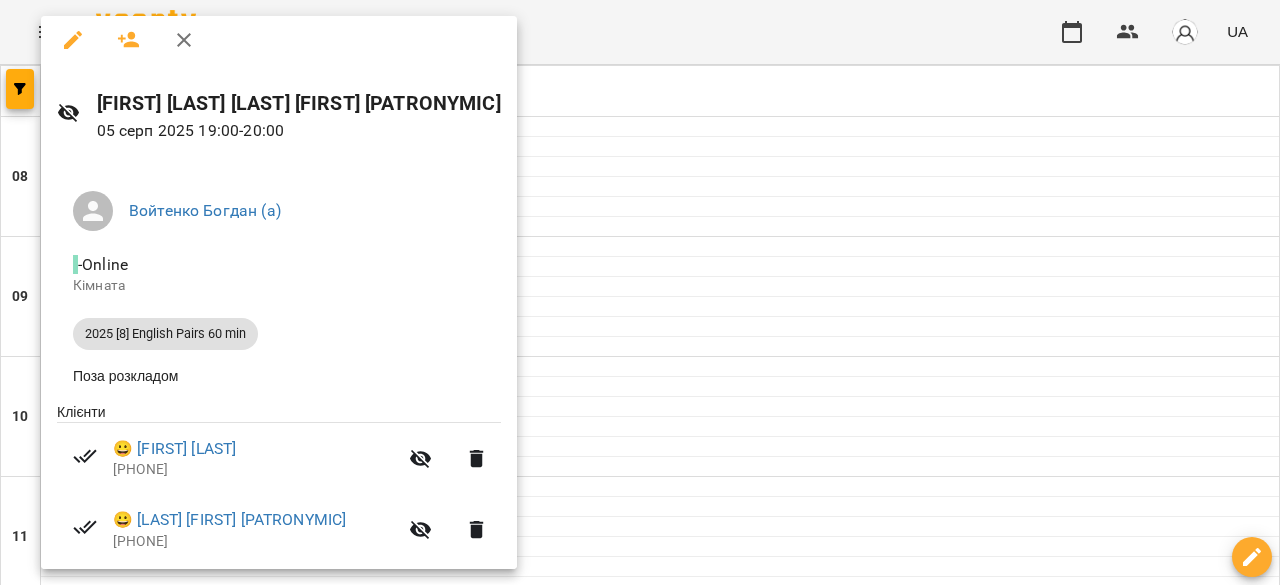 scroll, scrollTop: 0, scrollLeft: 0, axis: both 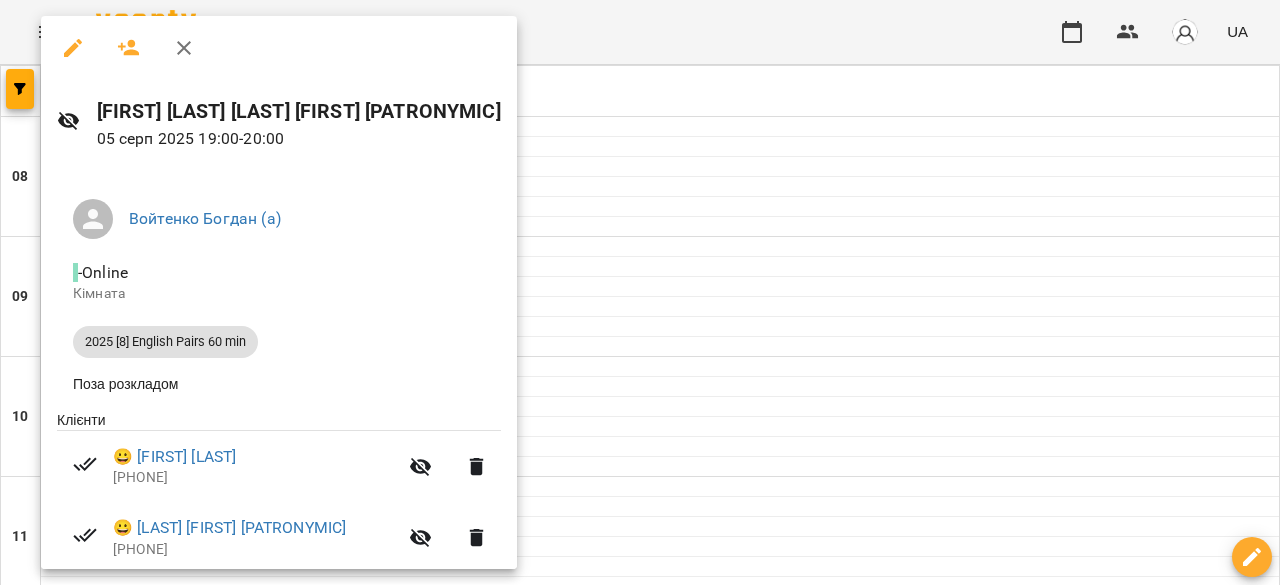 click on "2025 [8] English Pairs 60 min" at bounding box center [279, 342] 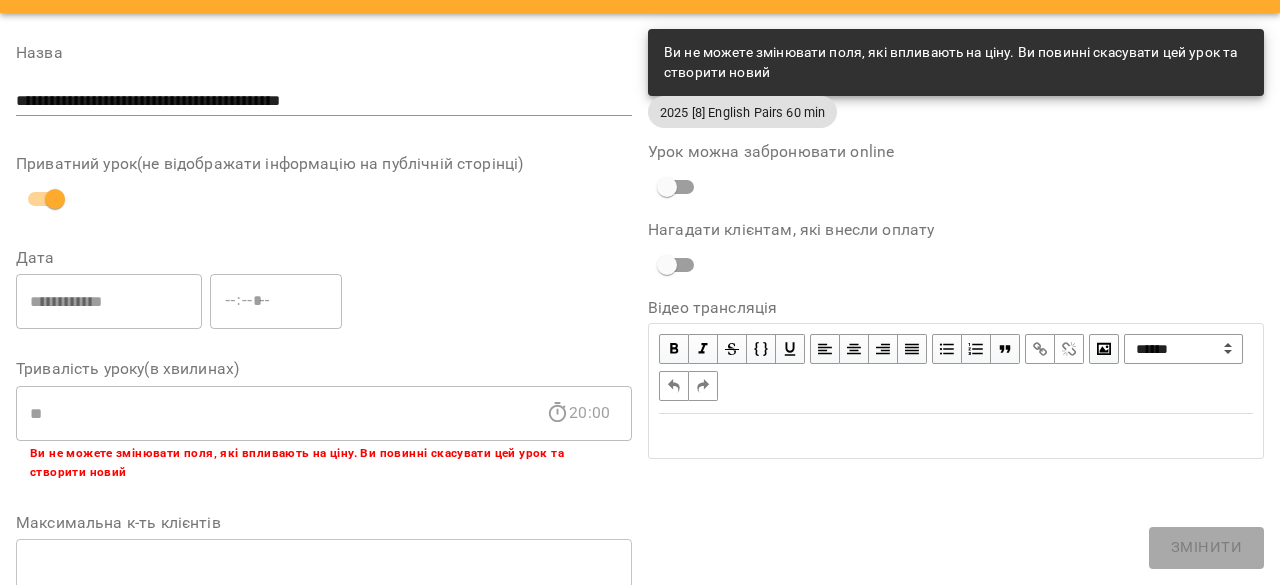scroll, scrollTop: 0, scrollLeft: 0, axis: both 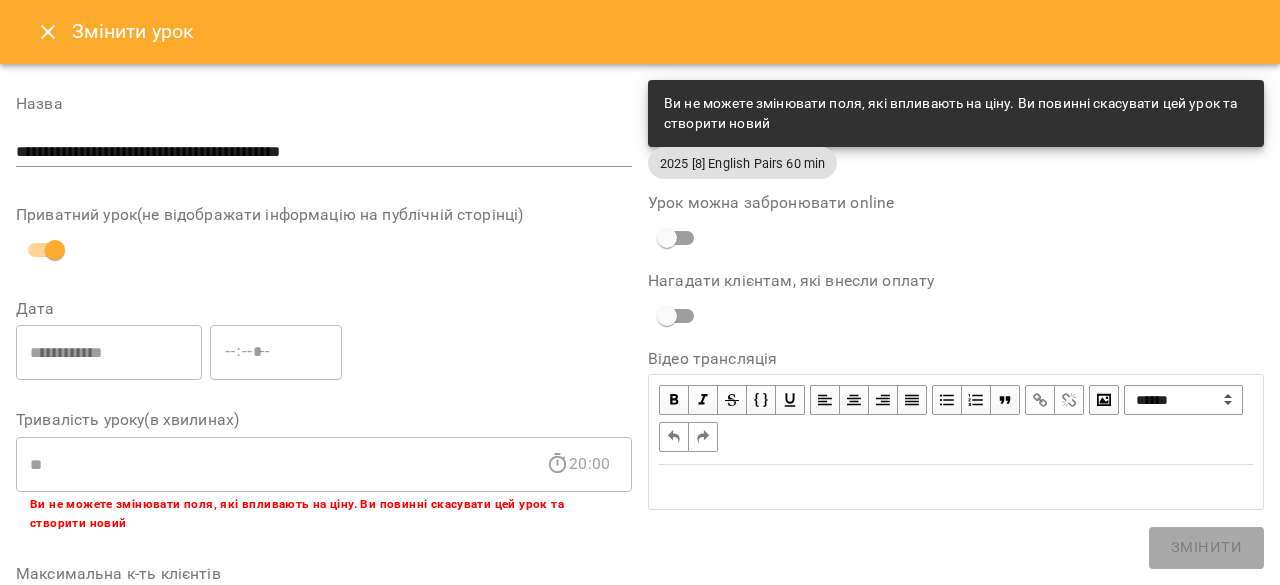 click 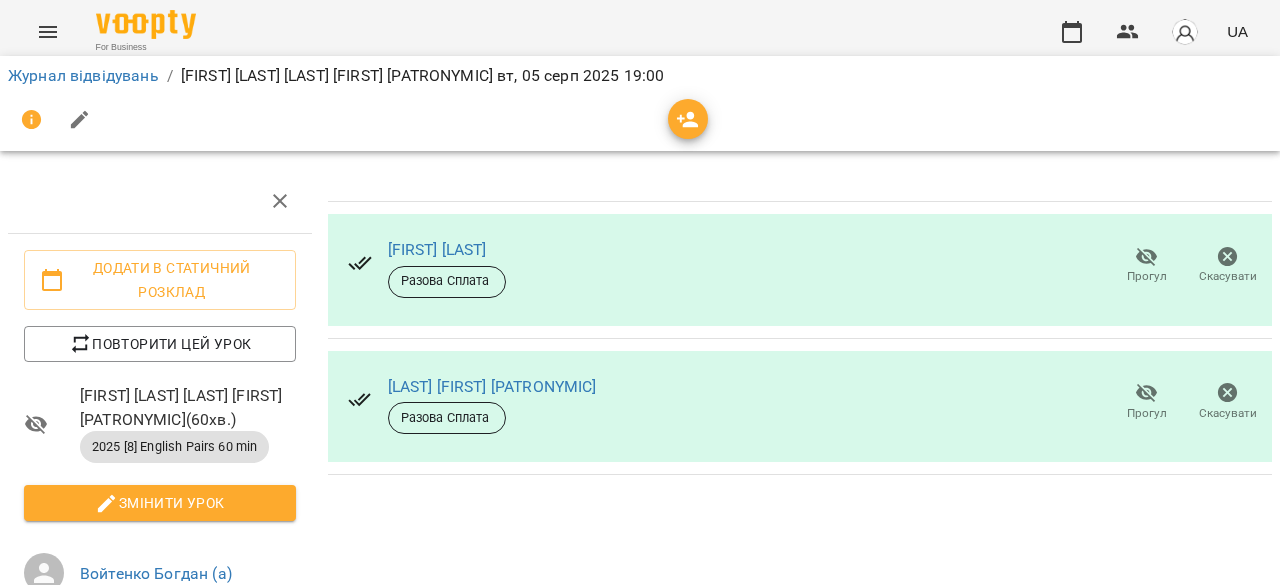 scroll, scrollTop: 90, scrollLeft: 0, axis: vertical 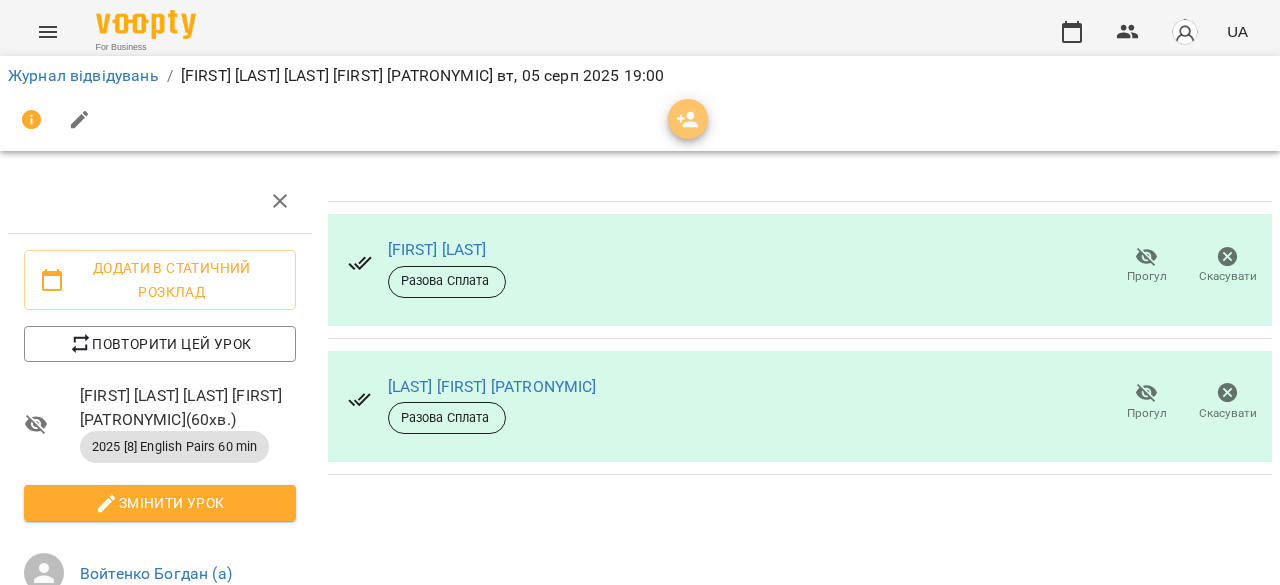 click 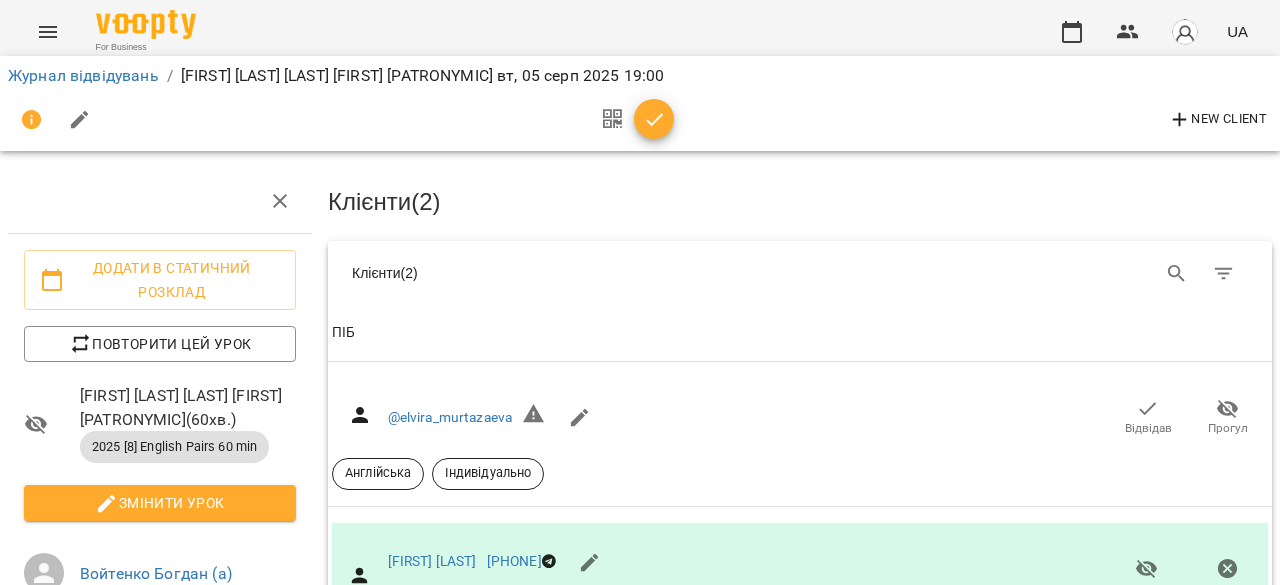 click 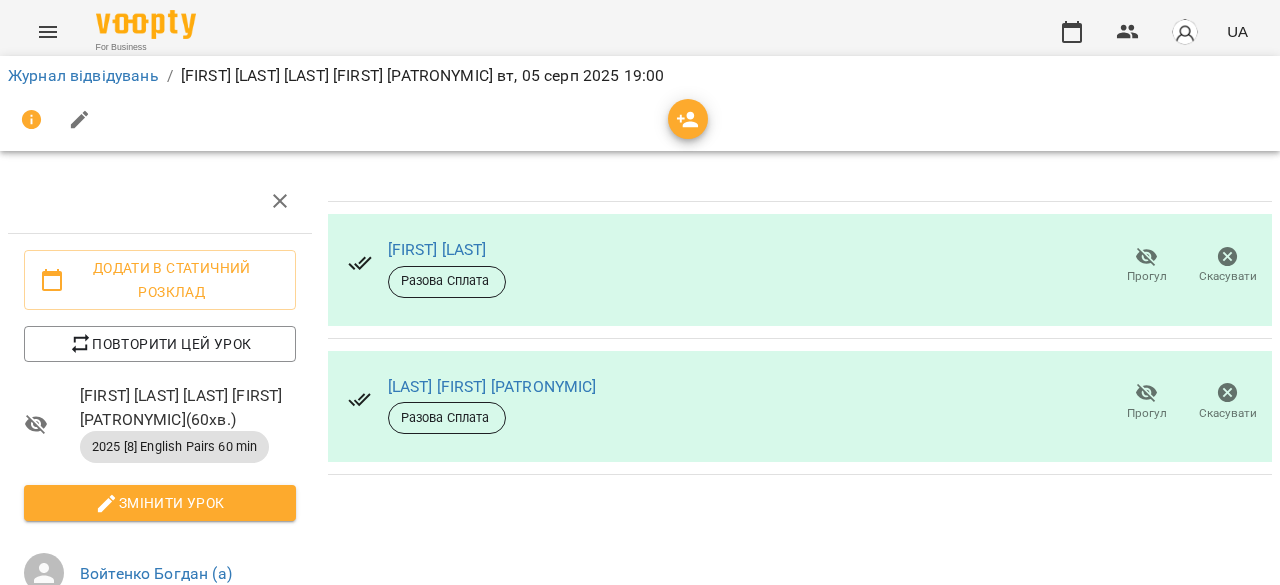 click 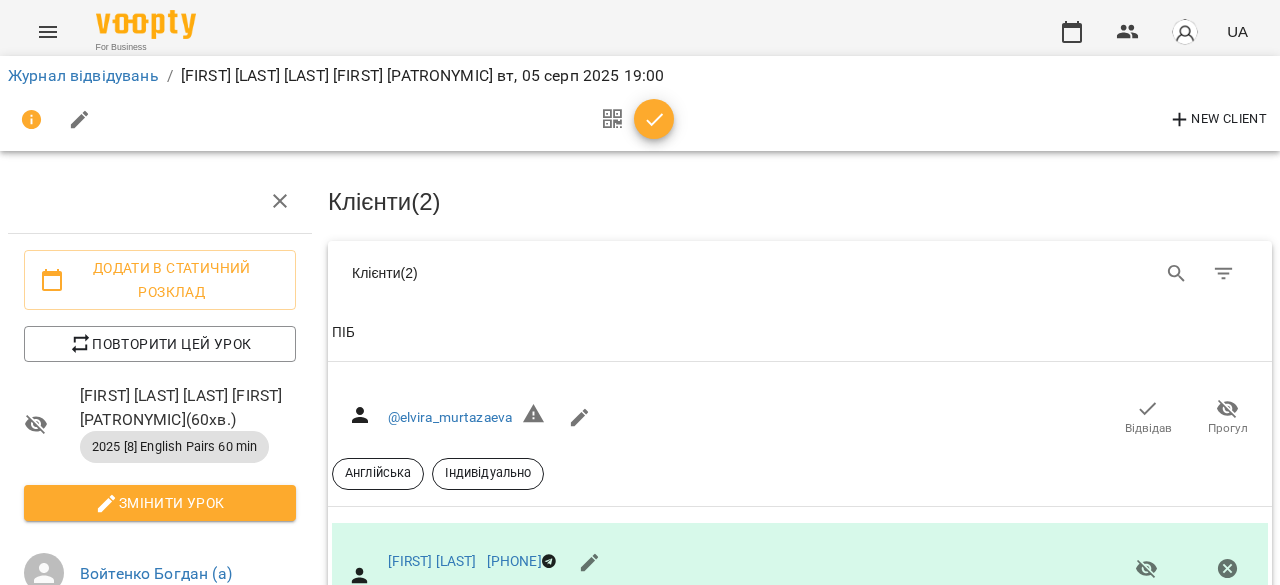 scroll, scrollTop: 0, scrollLeft: 0, axis: both 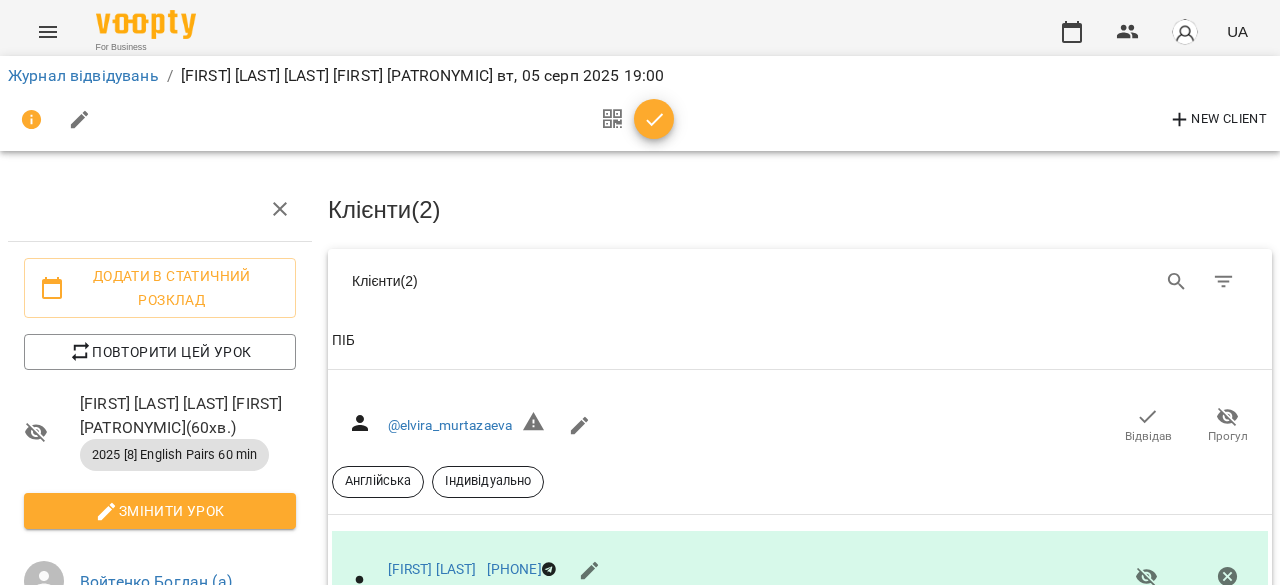 click at bounding box center (48, 32) 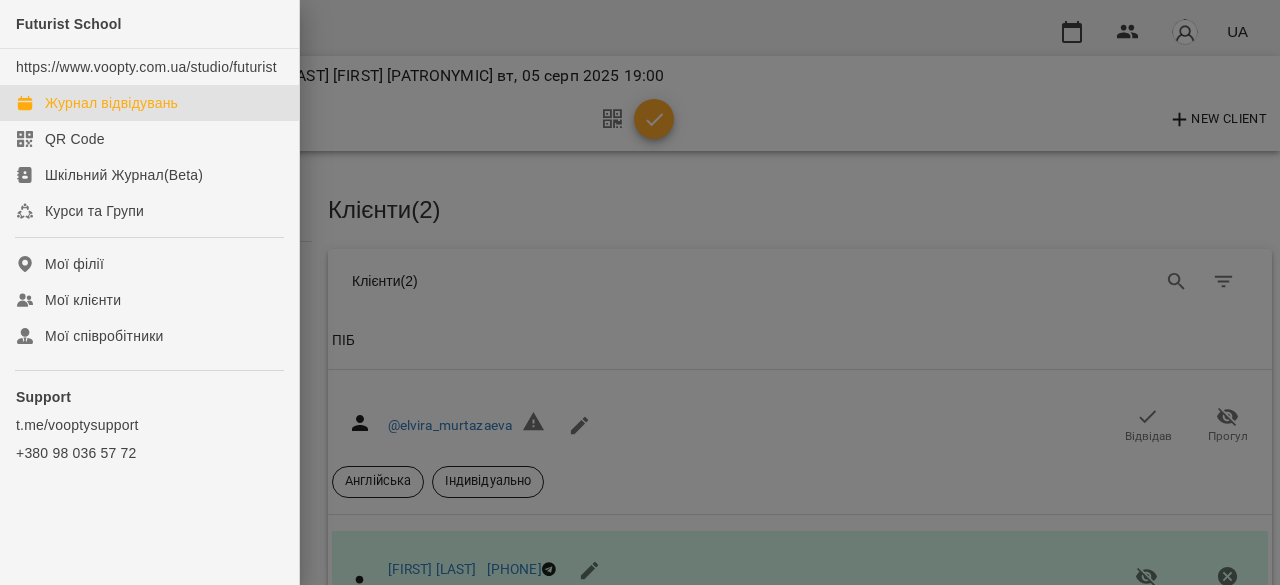 click on "Журнал відвідувань" at bounding box center [111, 103] 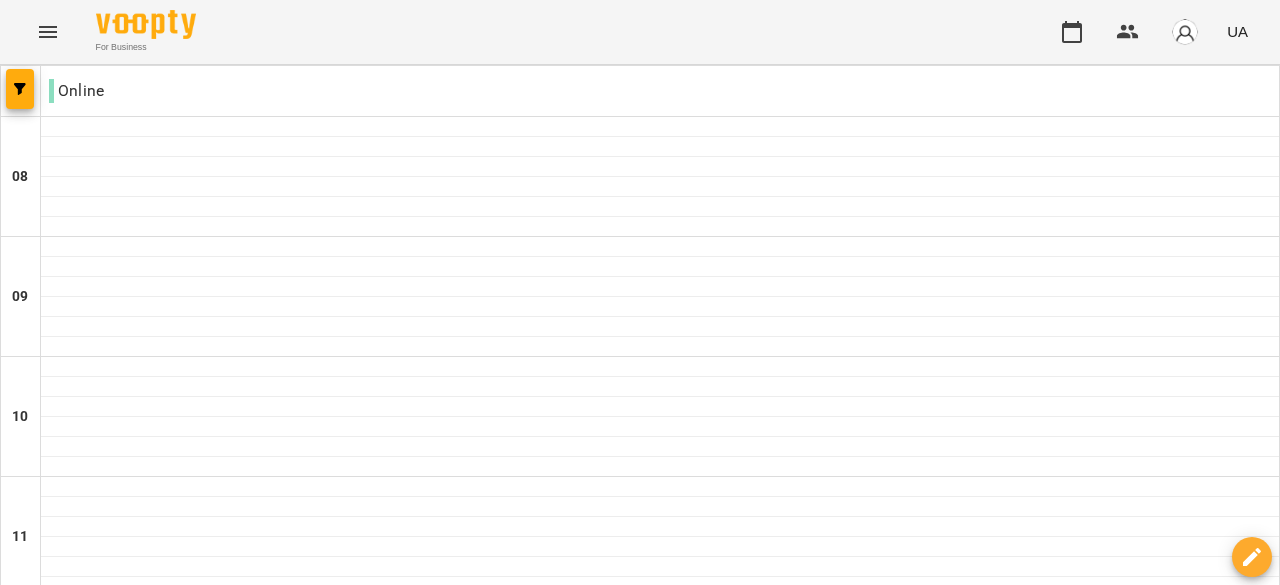 scroll, scrollTop: 1200, scrollLeft: 0, axis: vertical 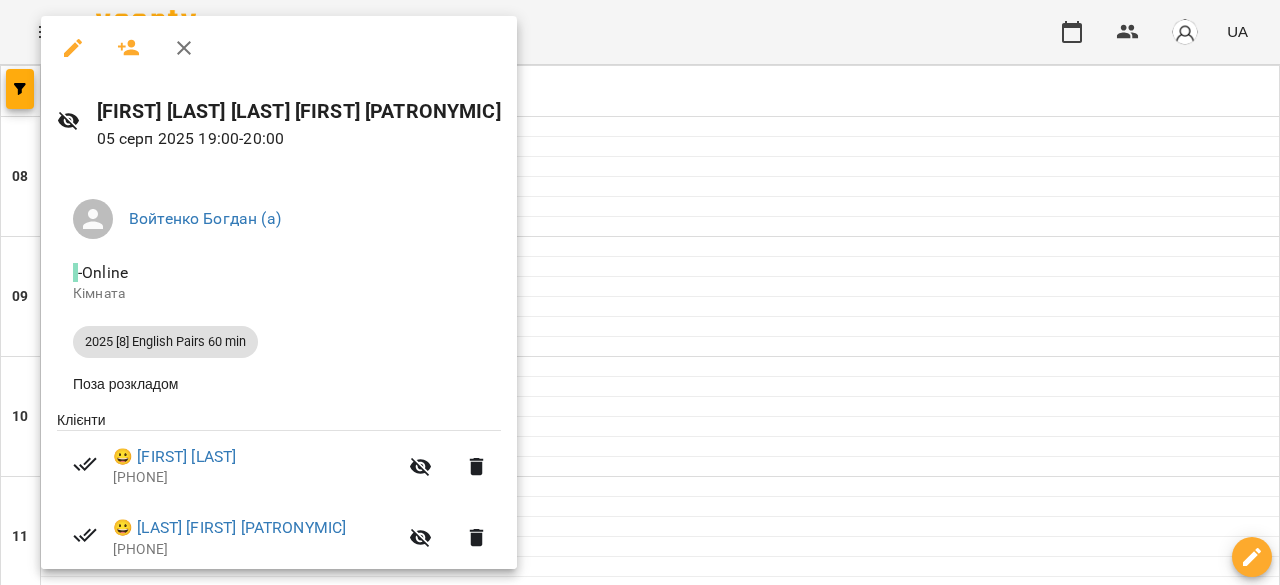 click at bounding box center (640, 292) 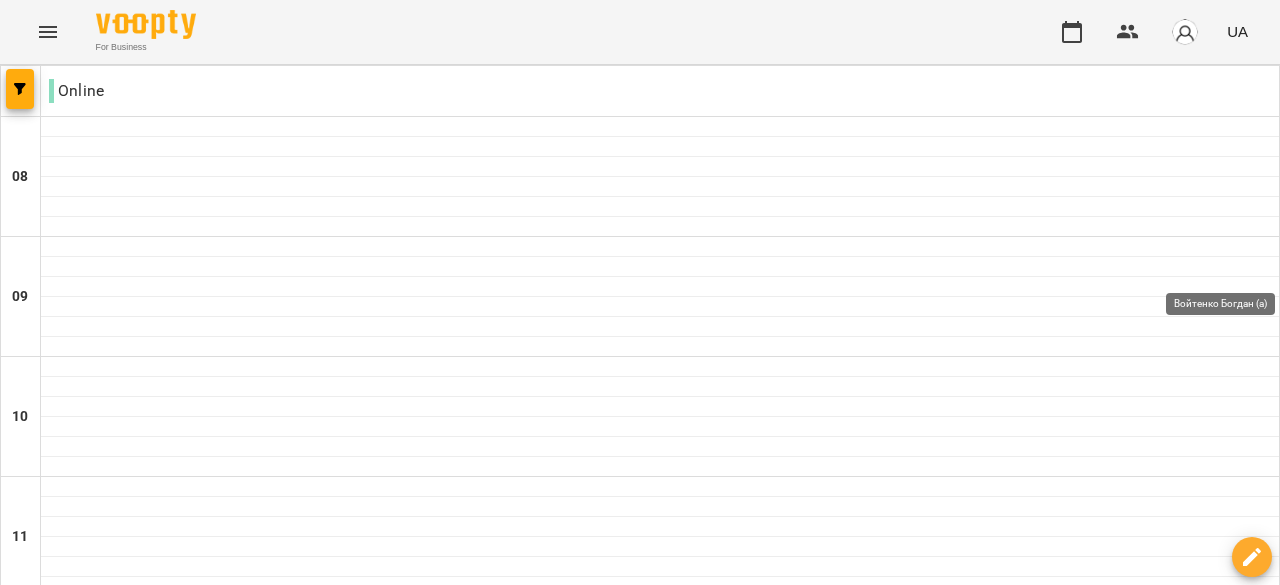 click on "Войтенко Богдан (а)" at bounding box center [1247, 1465] 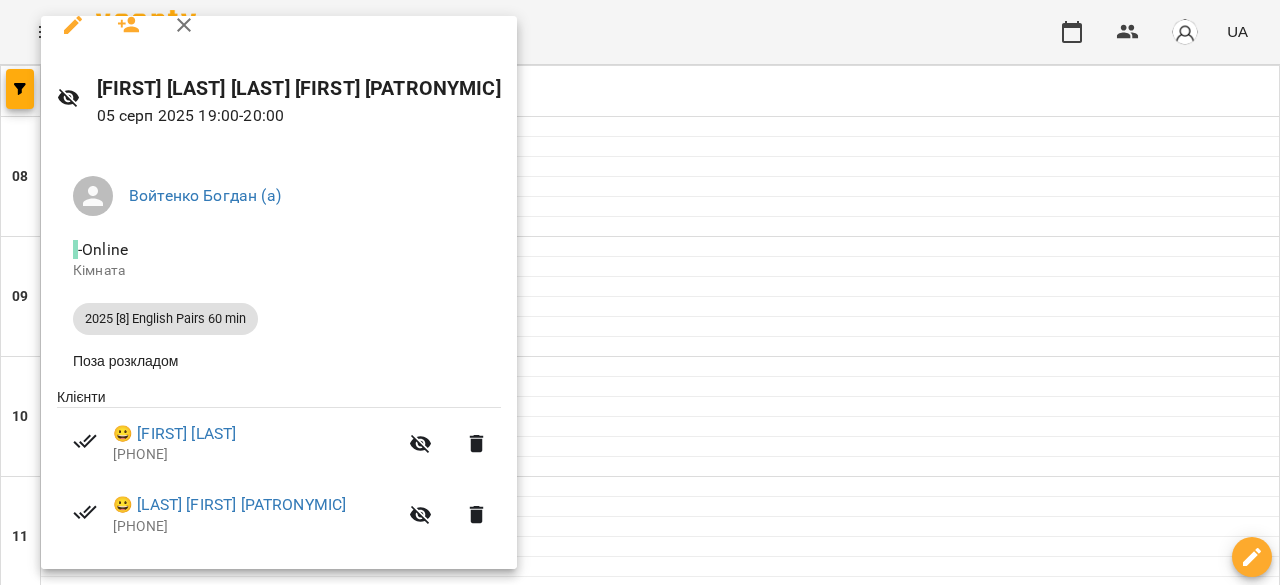 scroll, scrollTop: 41, scrollLeft: 0, axis: vertical 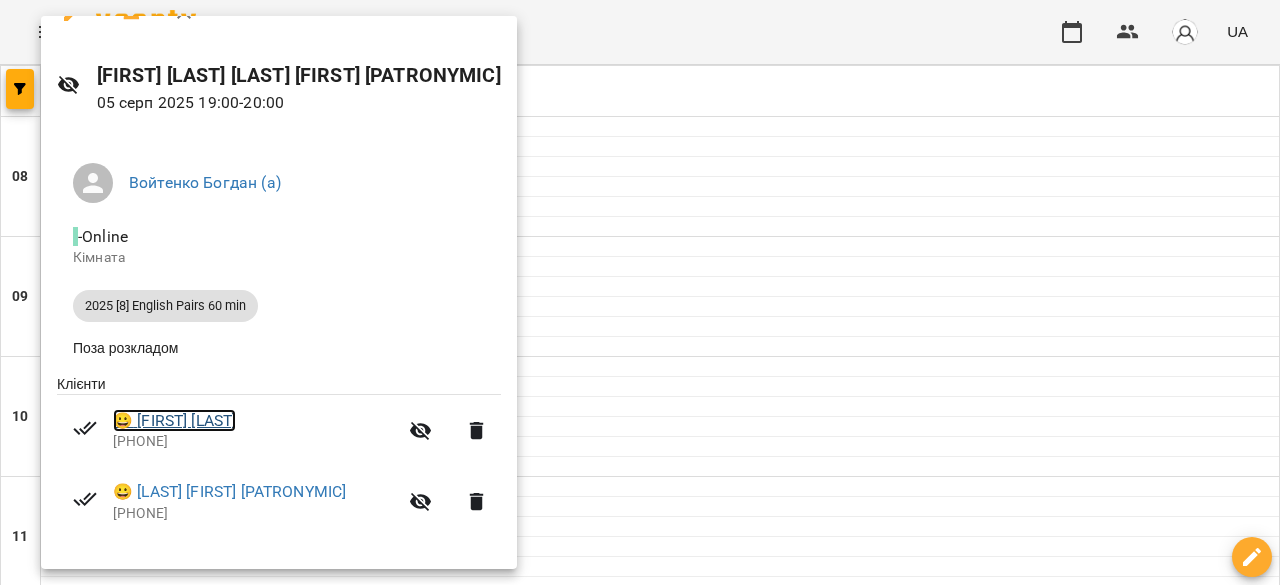 click on "😀   [FIRST] [LAST]" at bounding box center (174, 421) 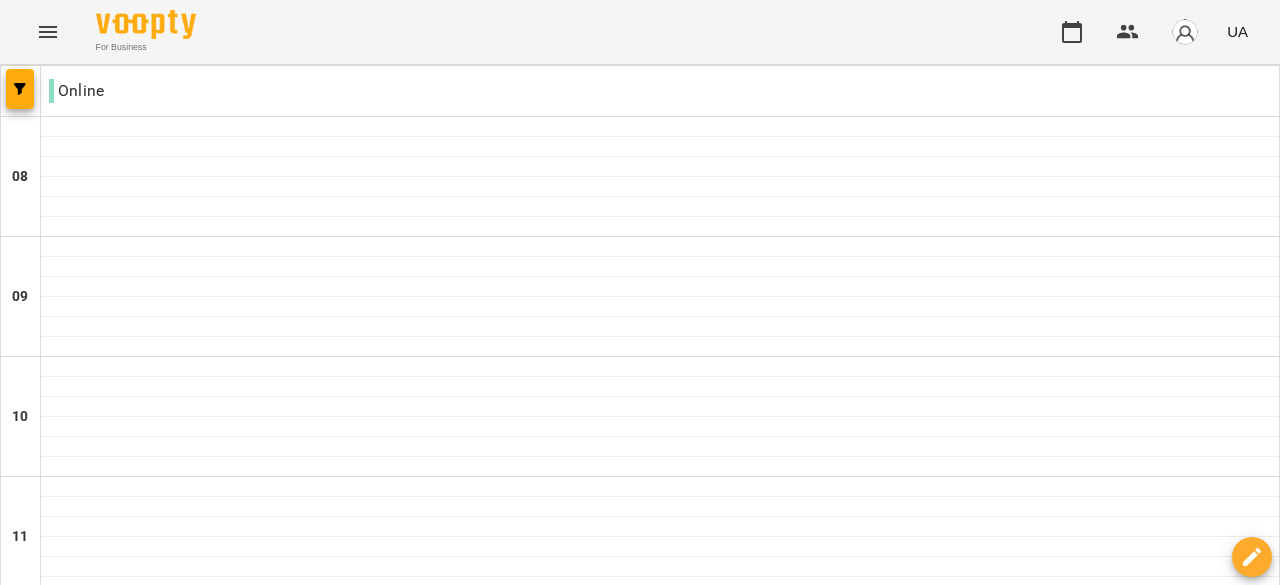 scroll, scrollTop: 1264, scrollLeft: 0, axis: vertical 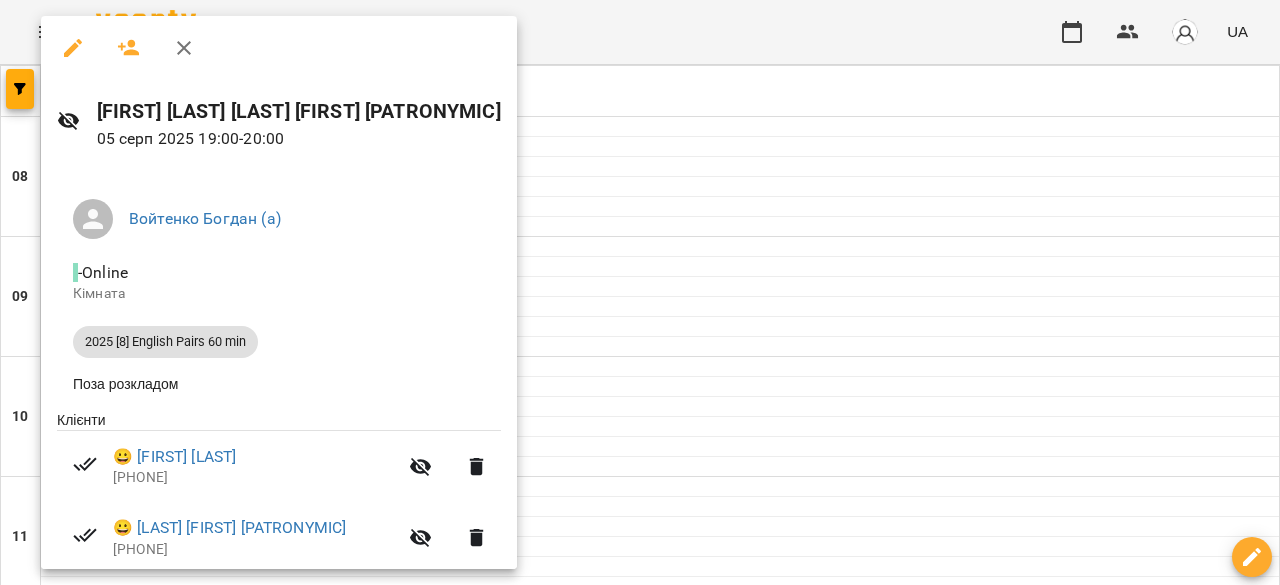 click 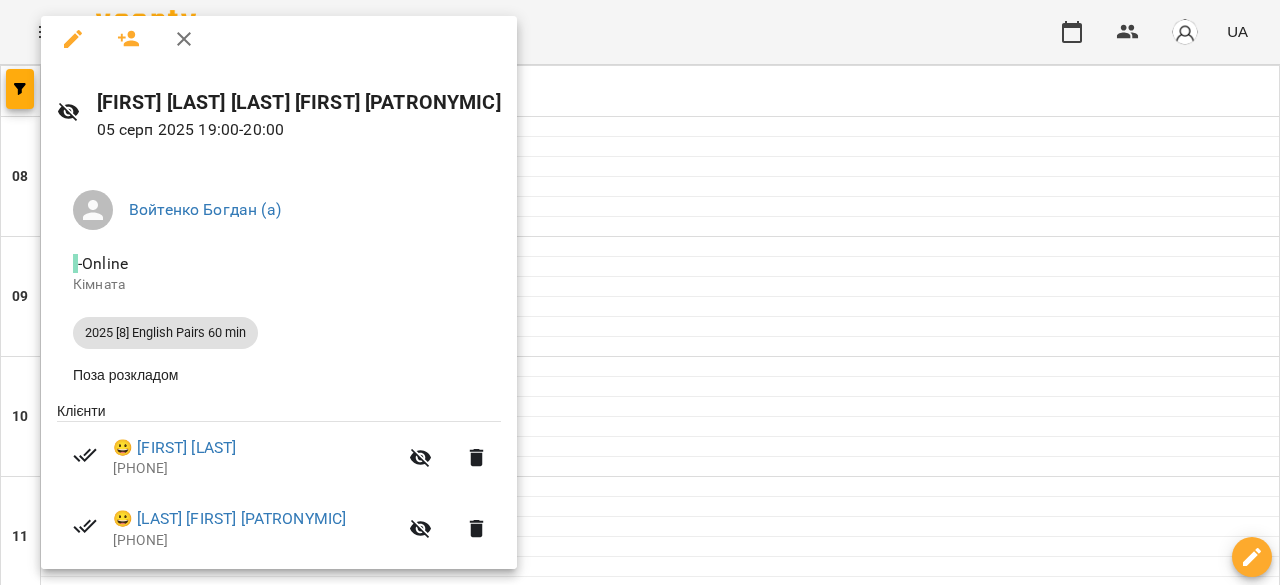 scroll, scrollTop: 0, scrollLeft: 0, axis: both 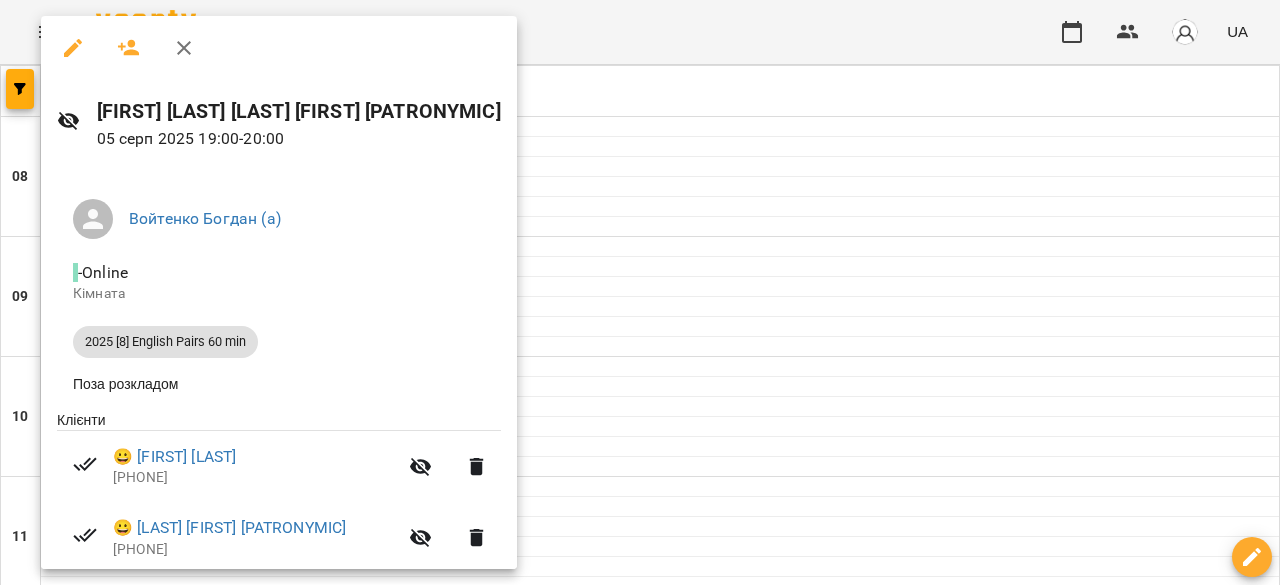 click 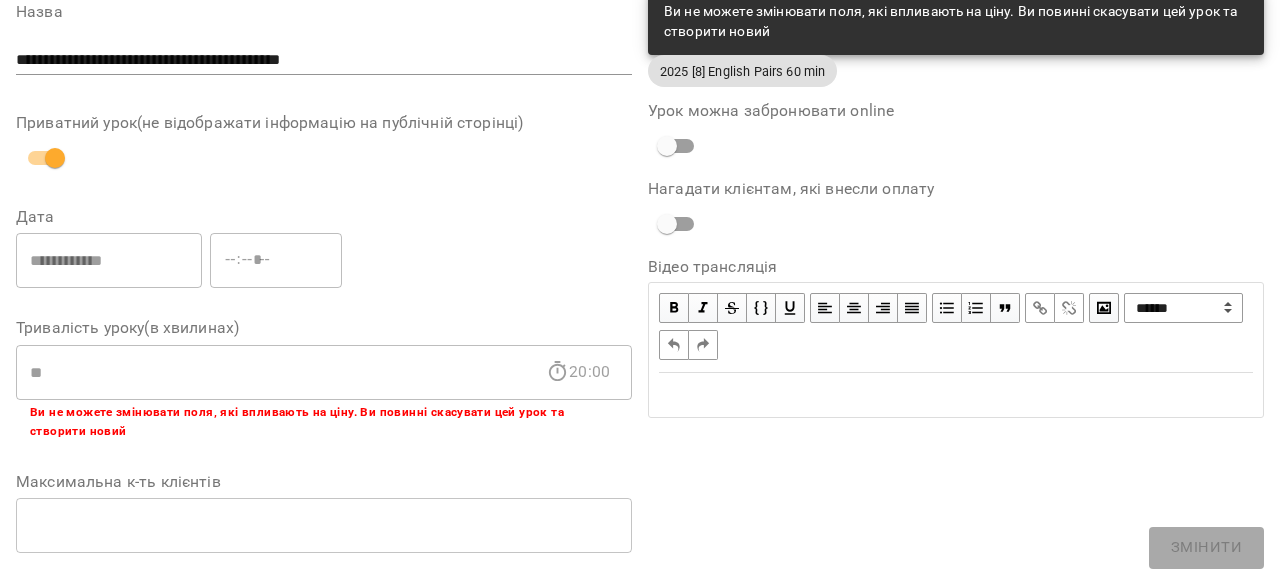 scroll, scrollTop: 0, scrollLeft: 0, axis: both 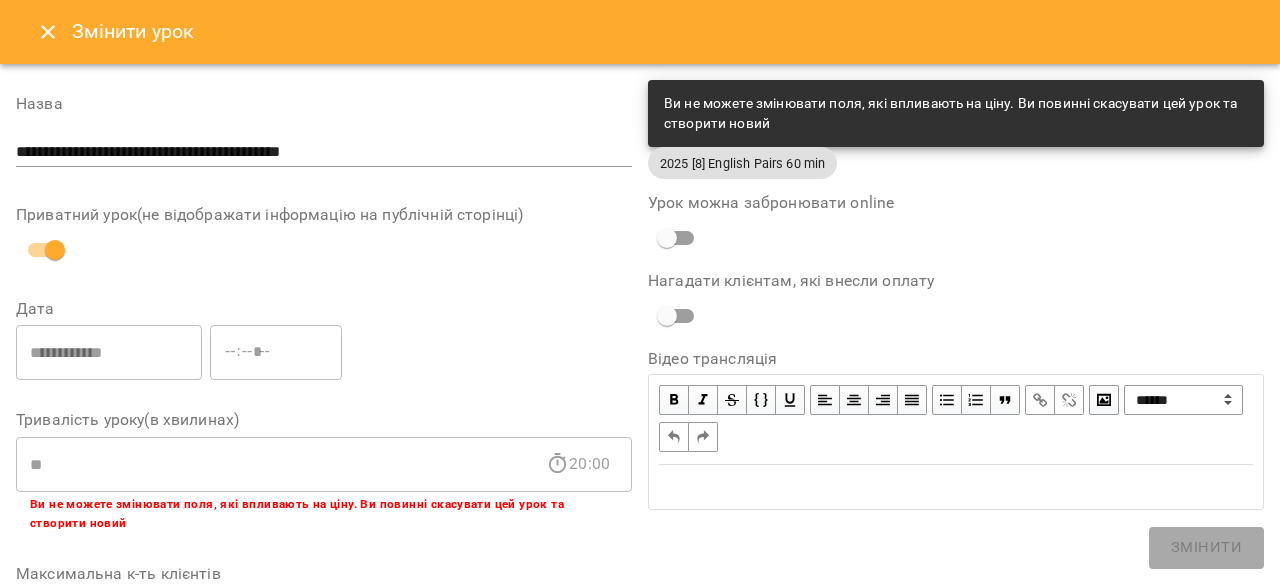 click 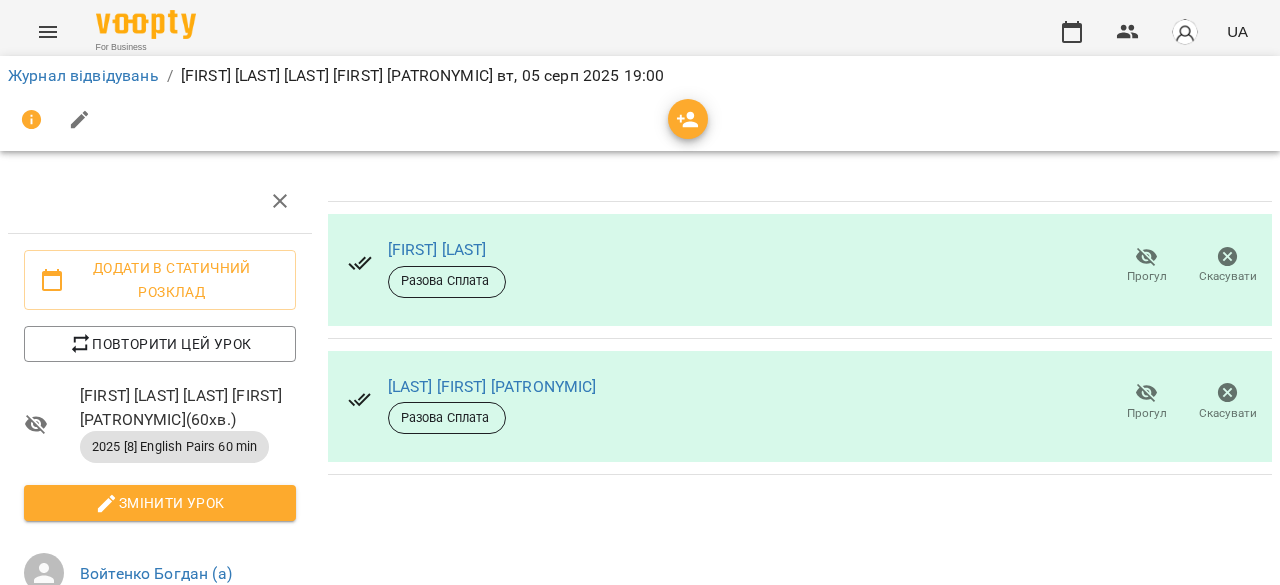 scroll, scrollTop: 0, scrollLeft: 0, axis: both 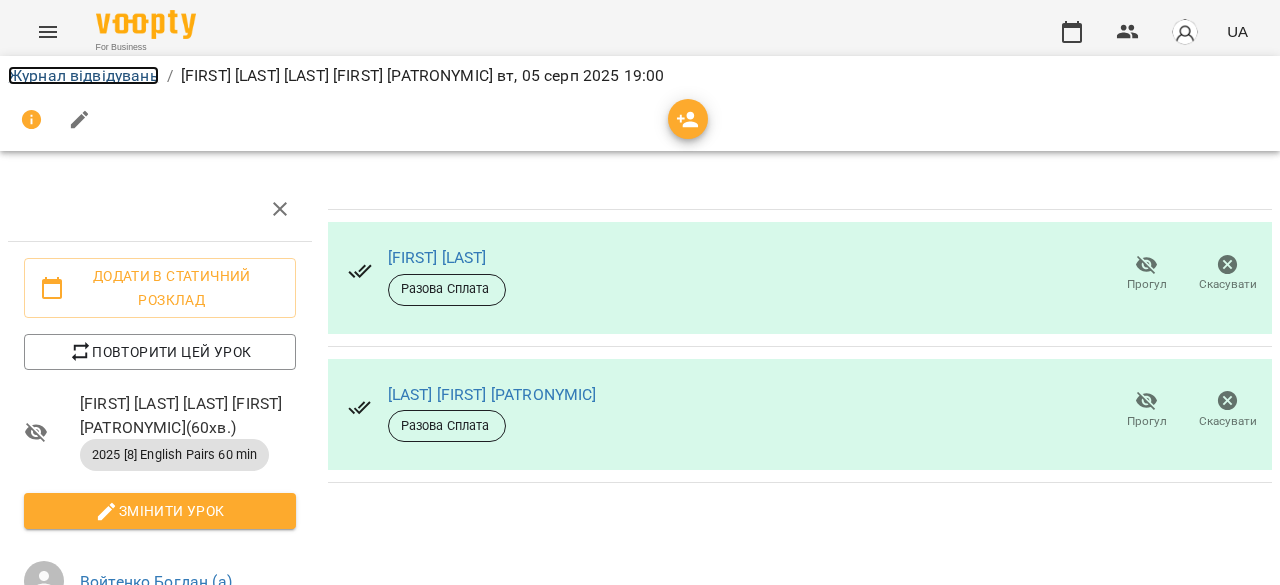 click on "Журнал відвідувань" at bounding box center [83, 75] 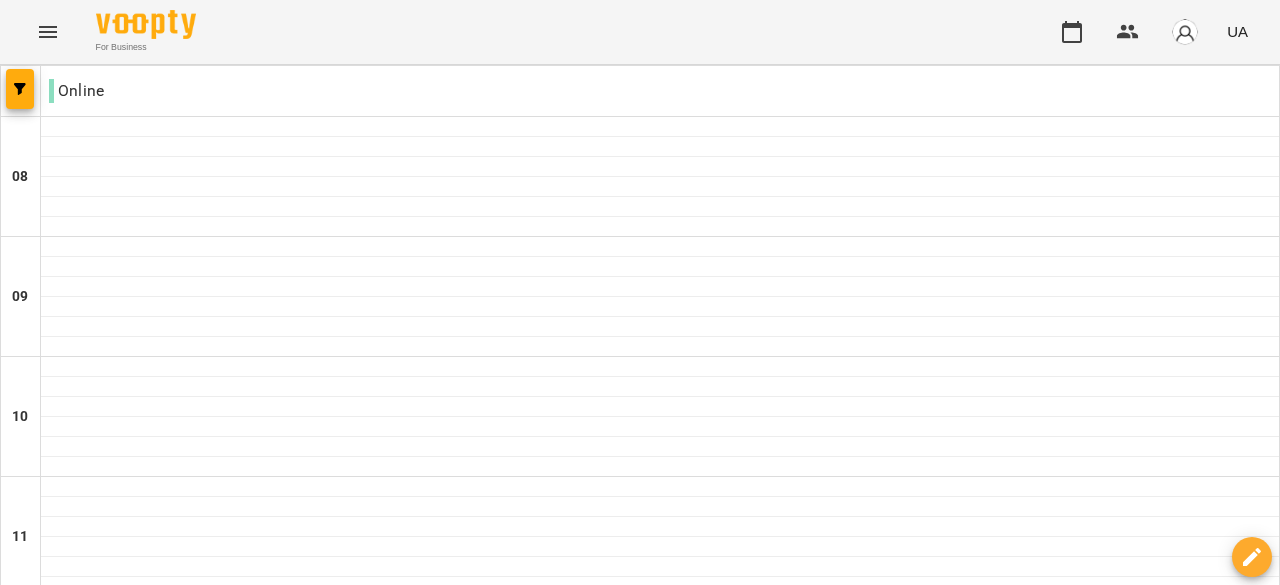 scroll, scrollTop: 1164, scrollLeft: 0, axis: vertical 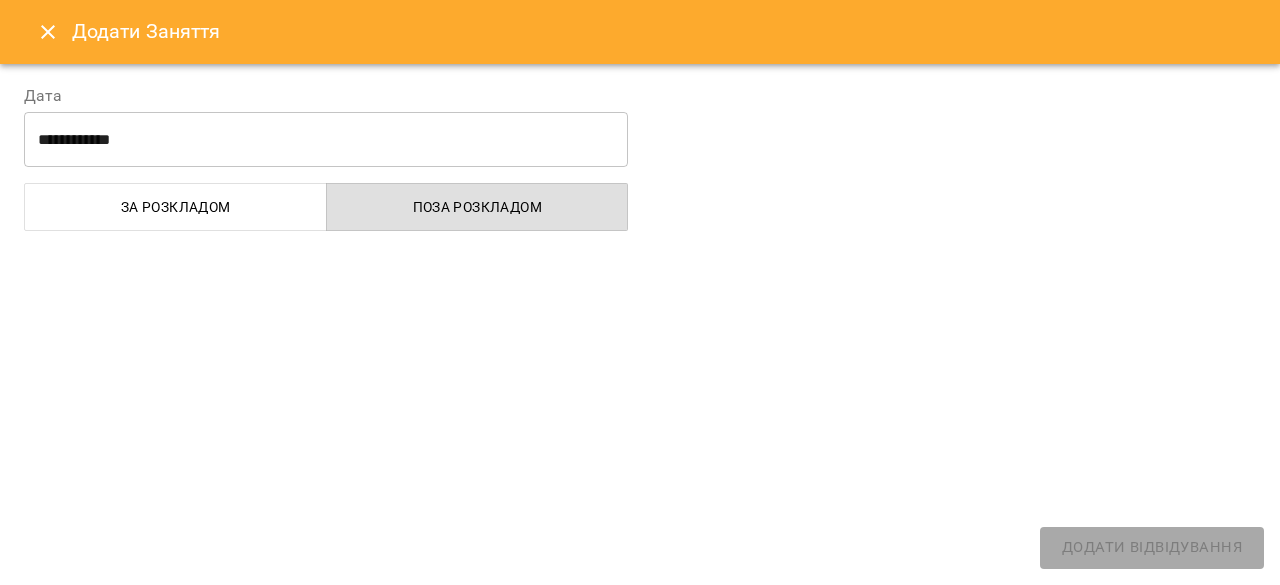 click on "**********" at bounding box center [640, 292] 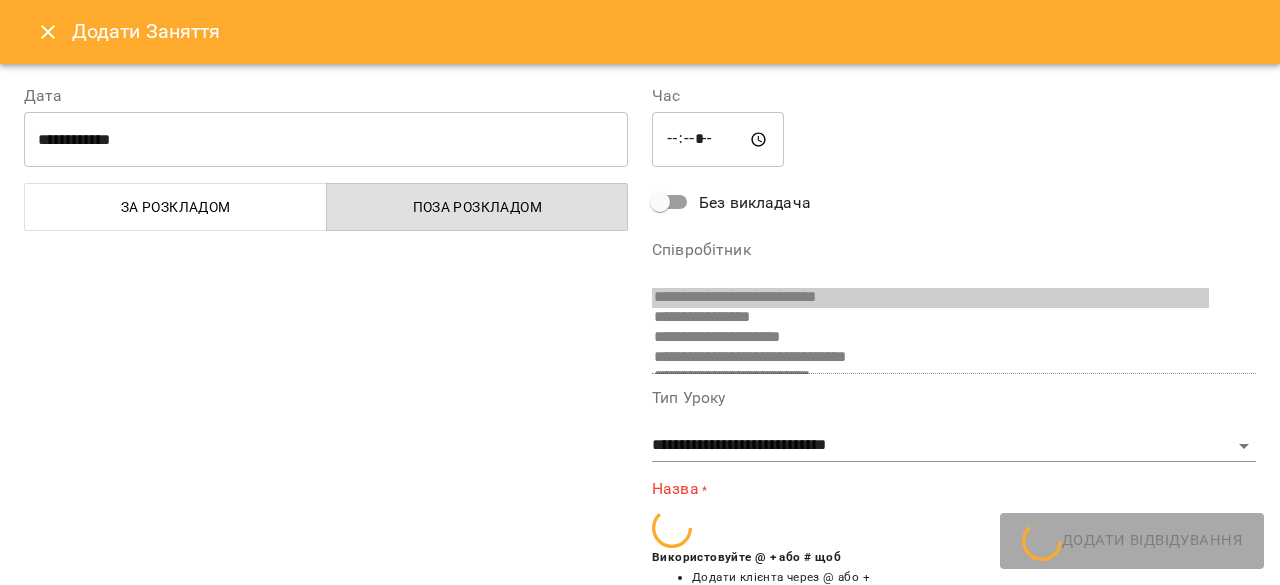scroll, scrollTop: 231, scrollLeft: 0, axis: vertical 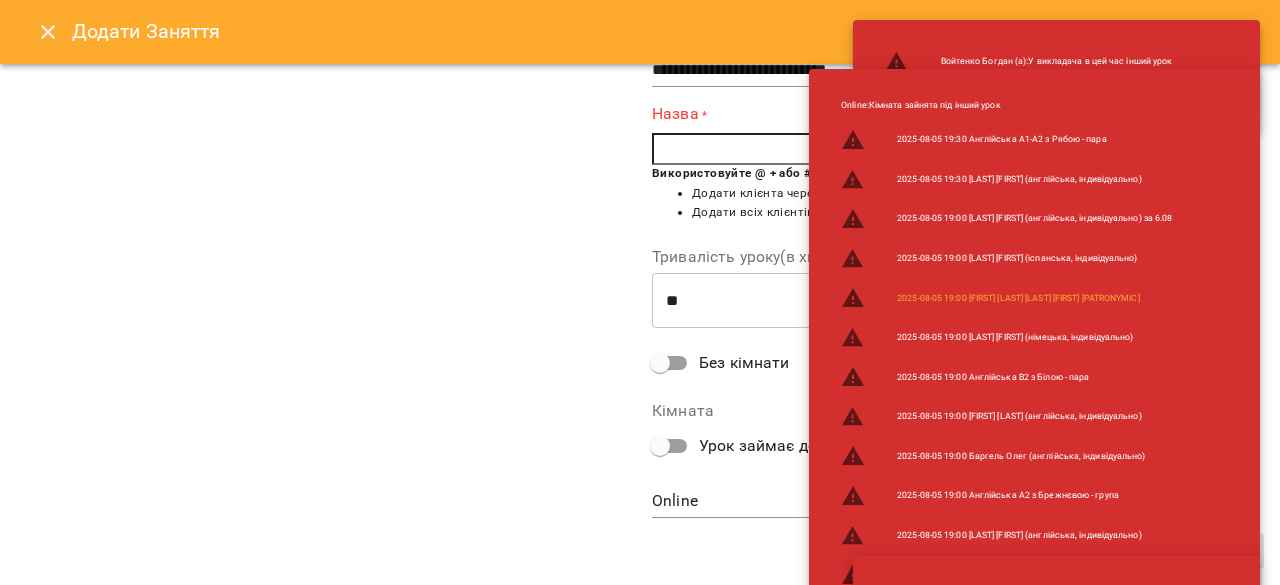 click on "**********" at bounding box center (326, 115) 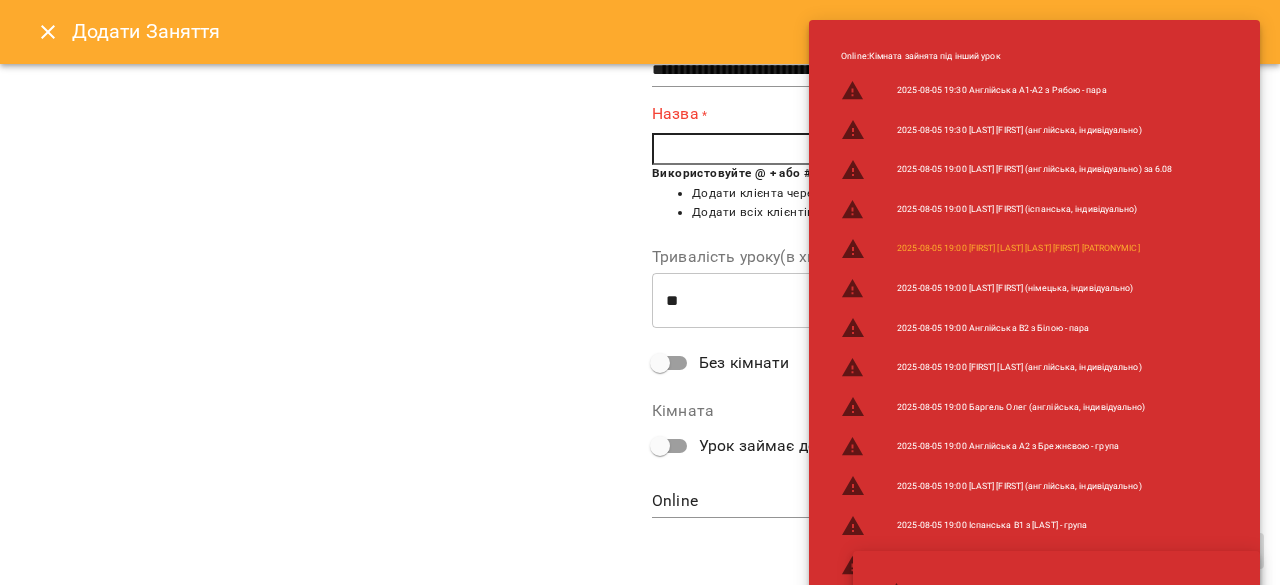 click on "**********" at bounding box center (326, 115) 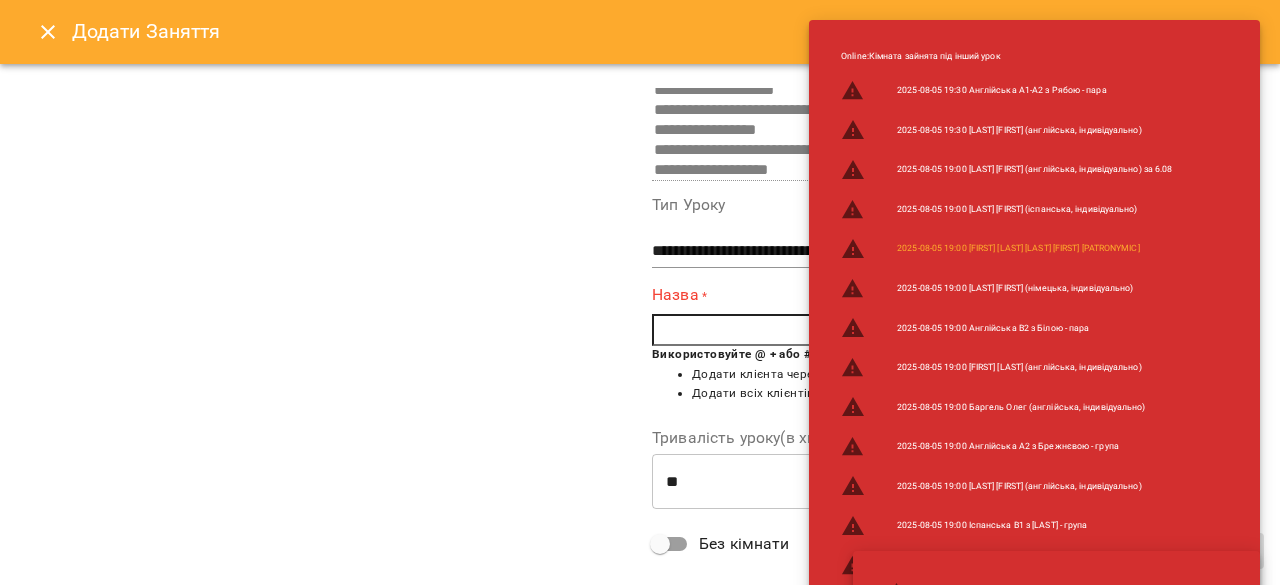 scroll, scrollTop: 0, scrollLeft: 0, axis: both 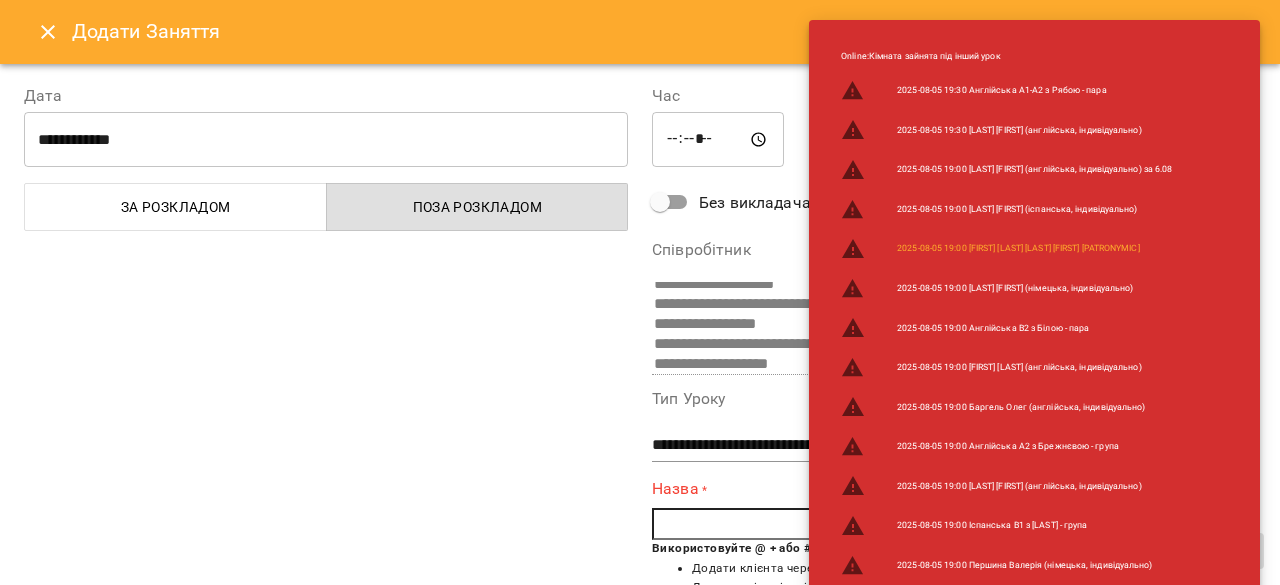click 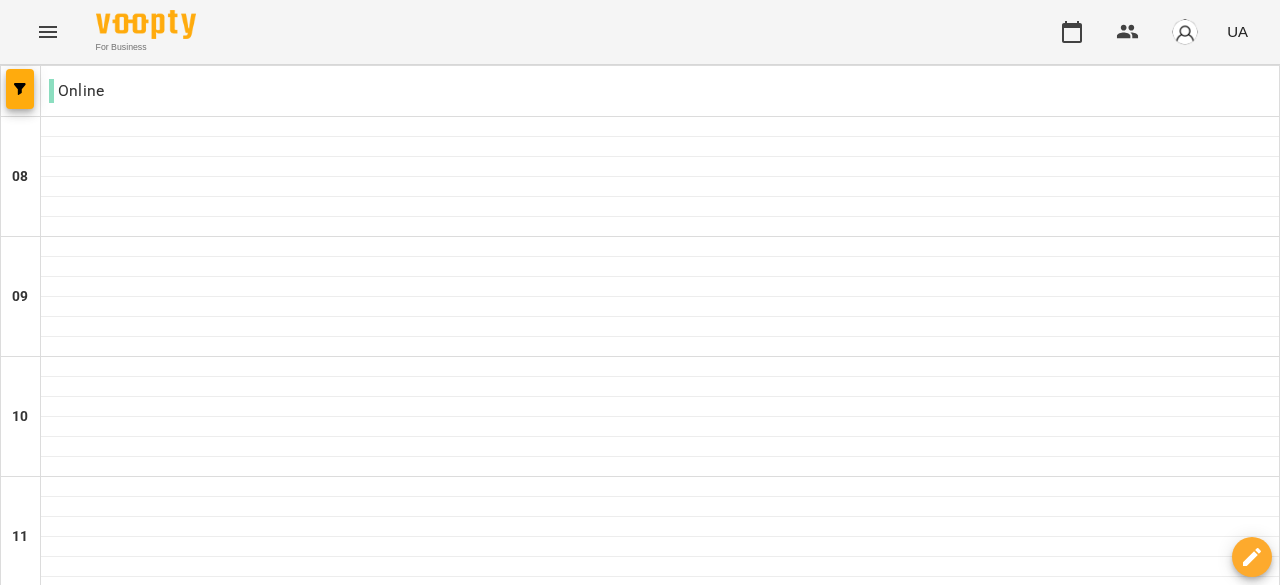 click on "2" at bounding box center [660, 1500] 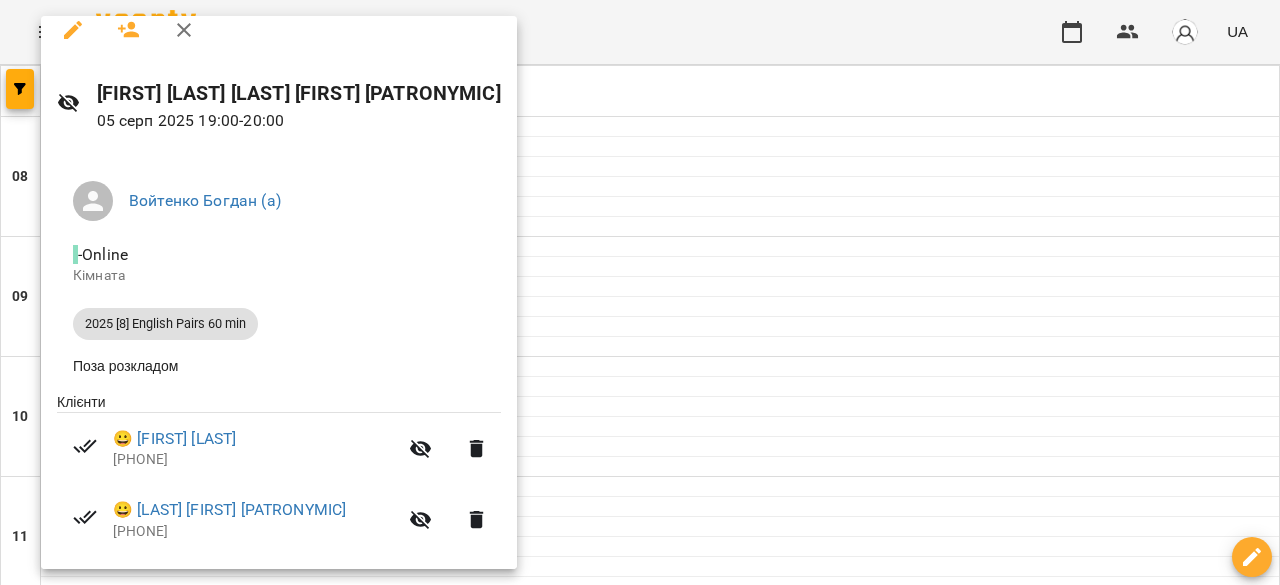 scroll, scrollTop: 0, scrollLeft: 0, axis: both 